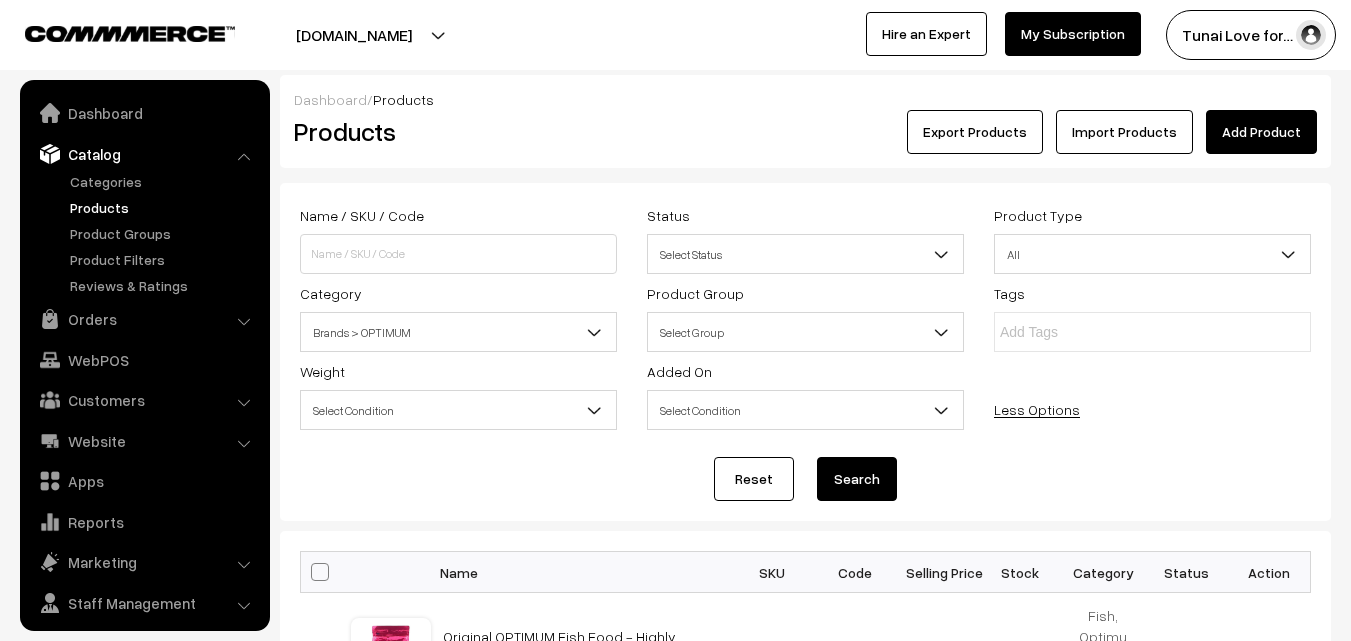 scroll, scrollTop: 515, scrollLeft: 0, axis: vertical 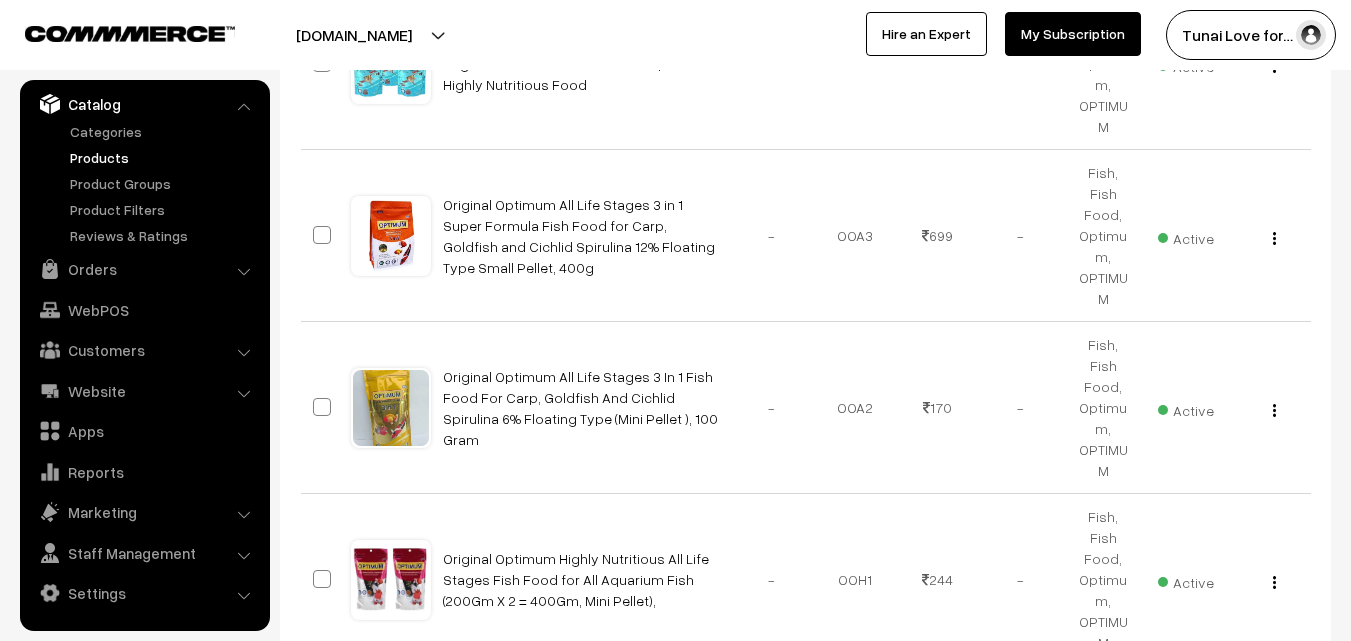 click at bounding box center [1274, 1379] 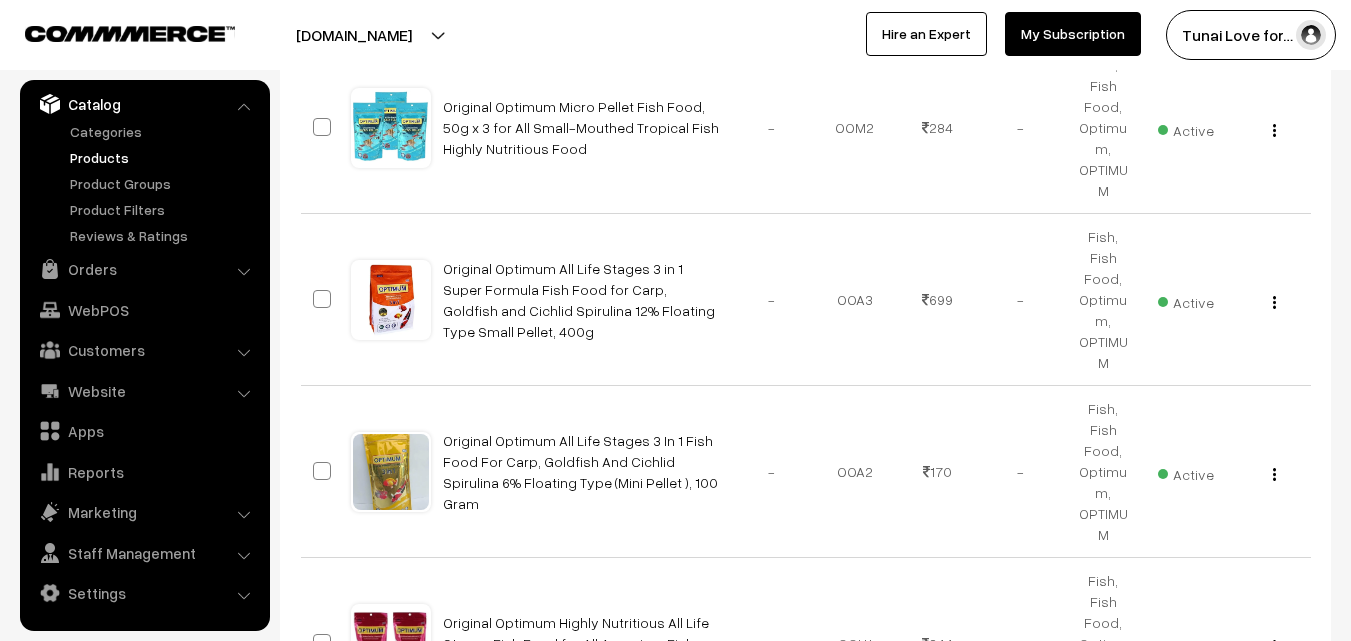 scroll, scrollTop: 2415, scrollLeft: 0, axis: vertical 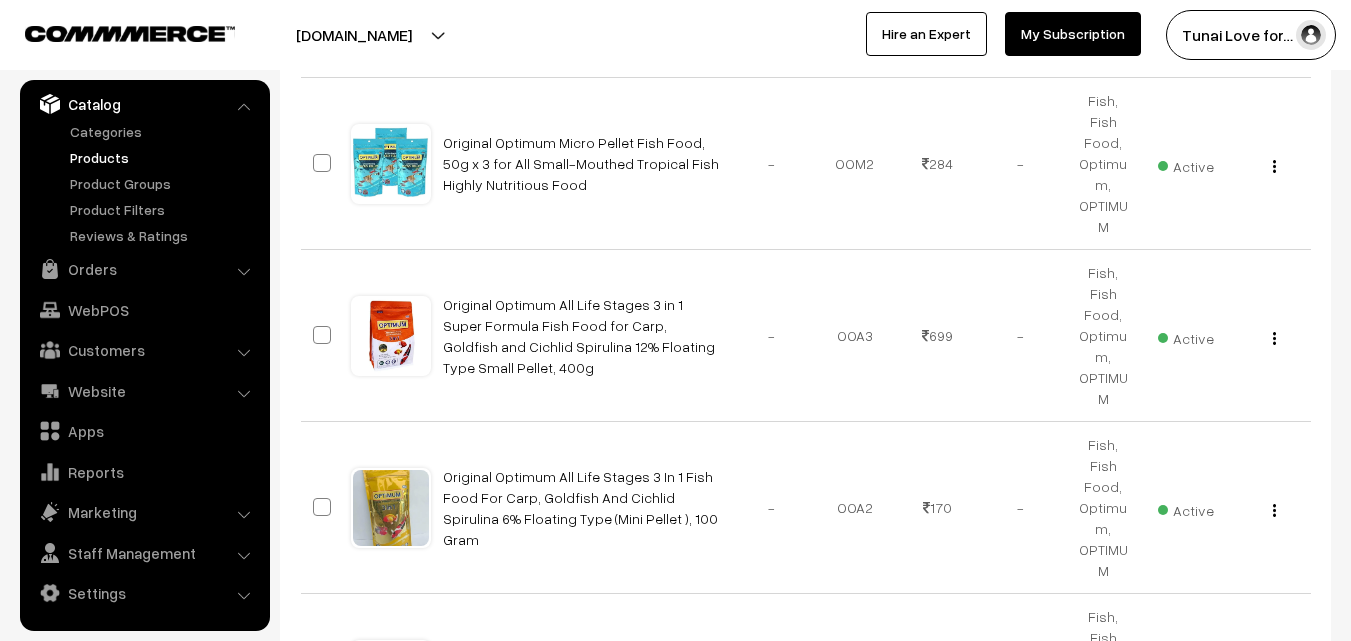 click at bounding box center (1274, 1135) 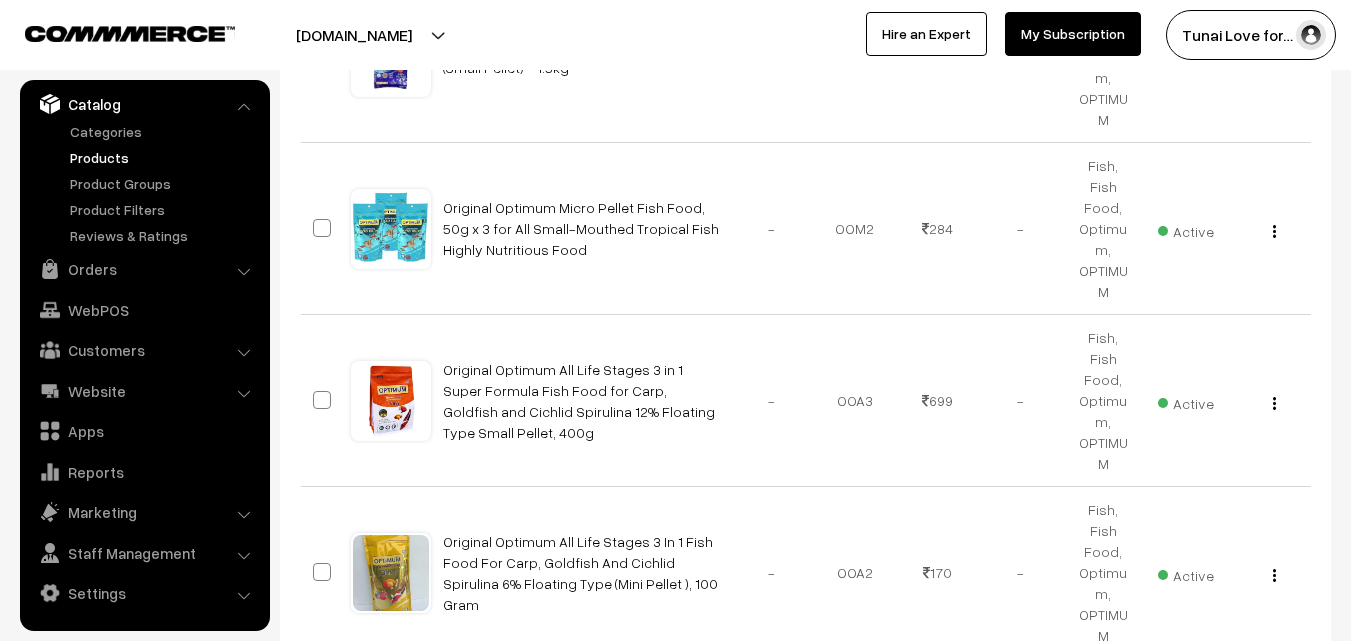 scroll, scrollTop: 2315, scrollLeft: 0, axis: vertical 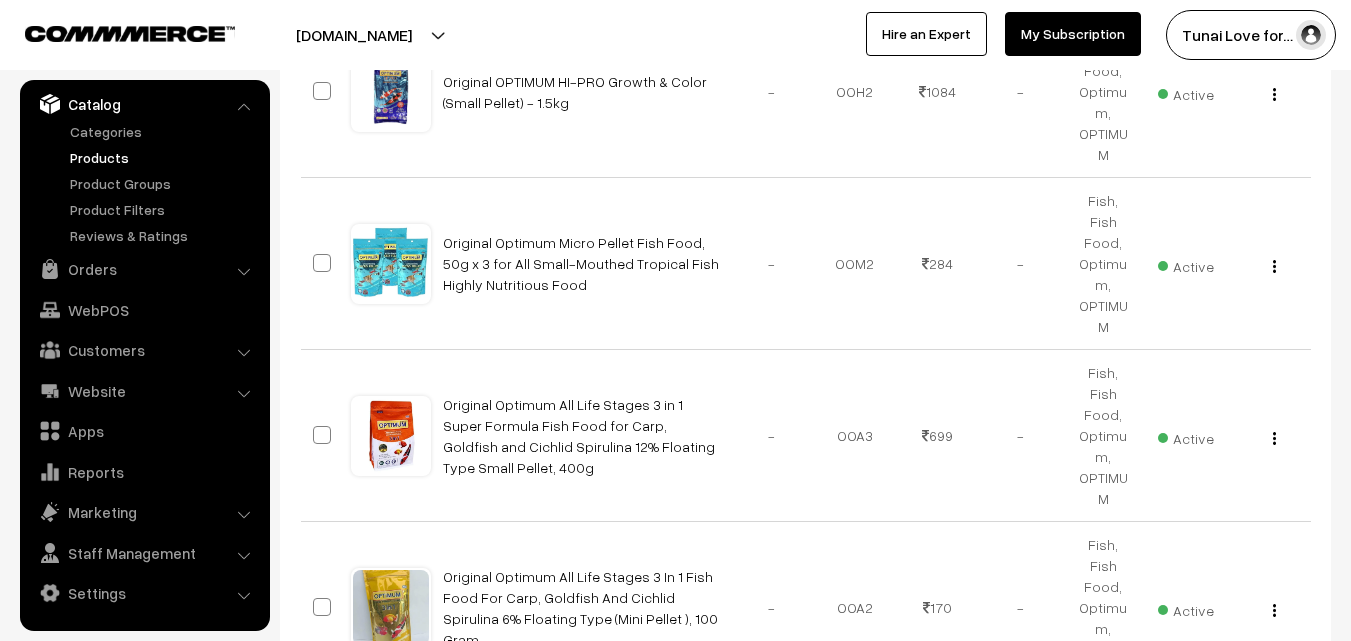 click at bounding box center (1274, 1094) 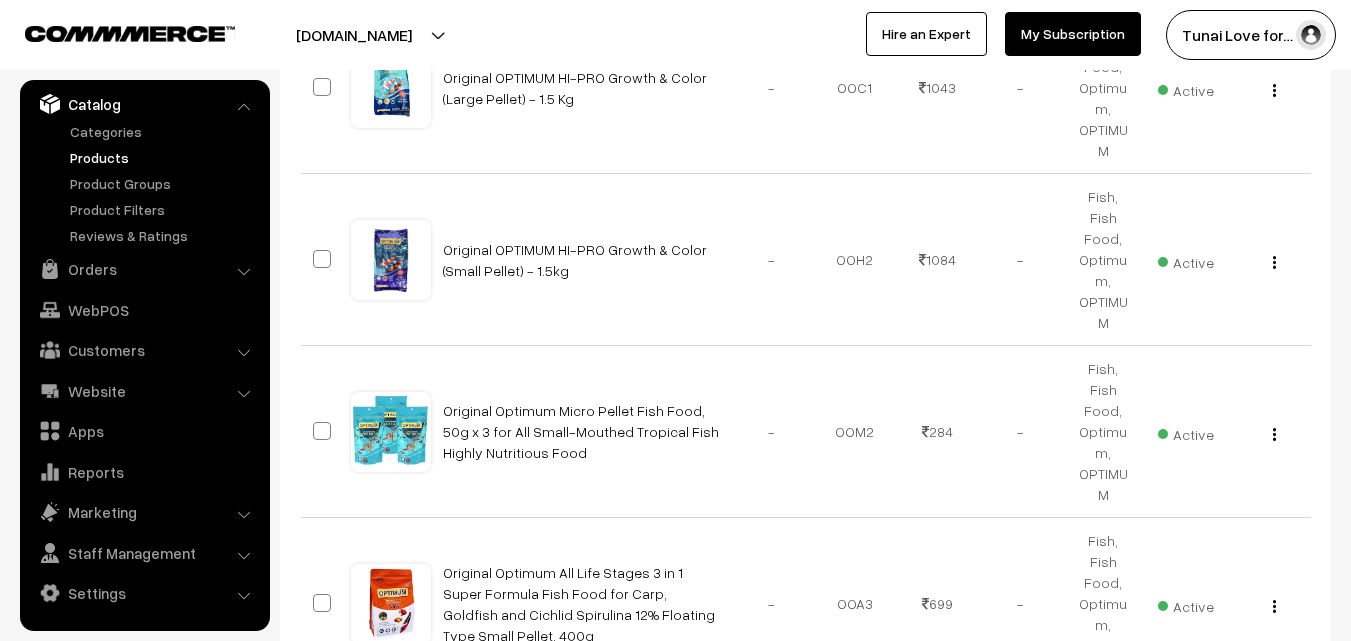 scroll, scrollTop: 2115, scrollLeft: 0, axis: vertical 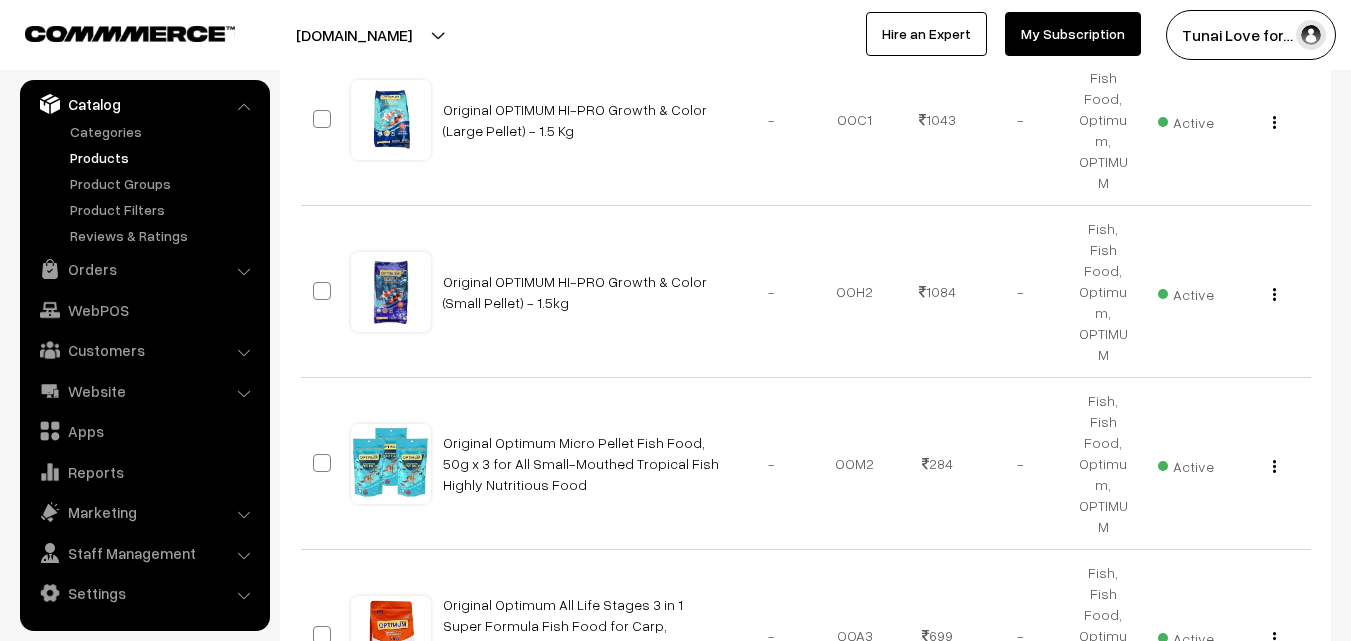 click at bounding box center [1274, 1154] 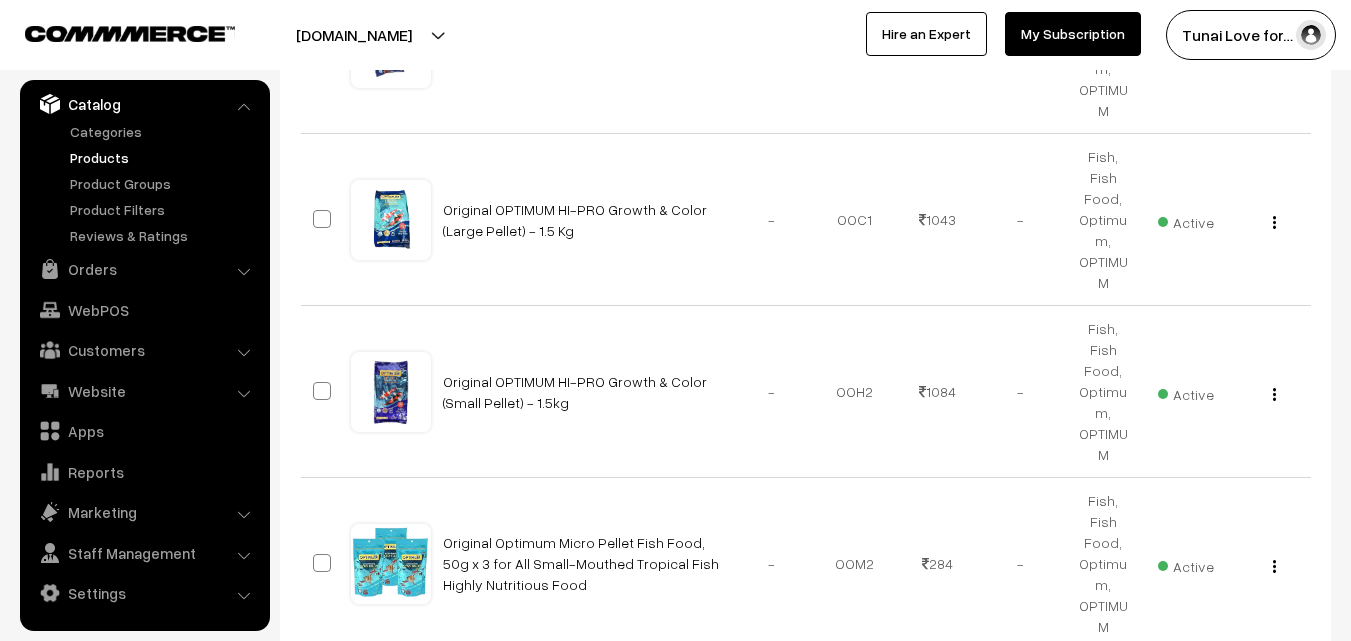 click at bounding box center (1274, 910) 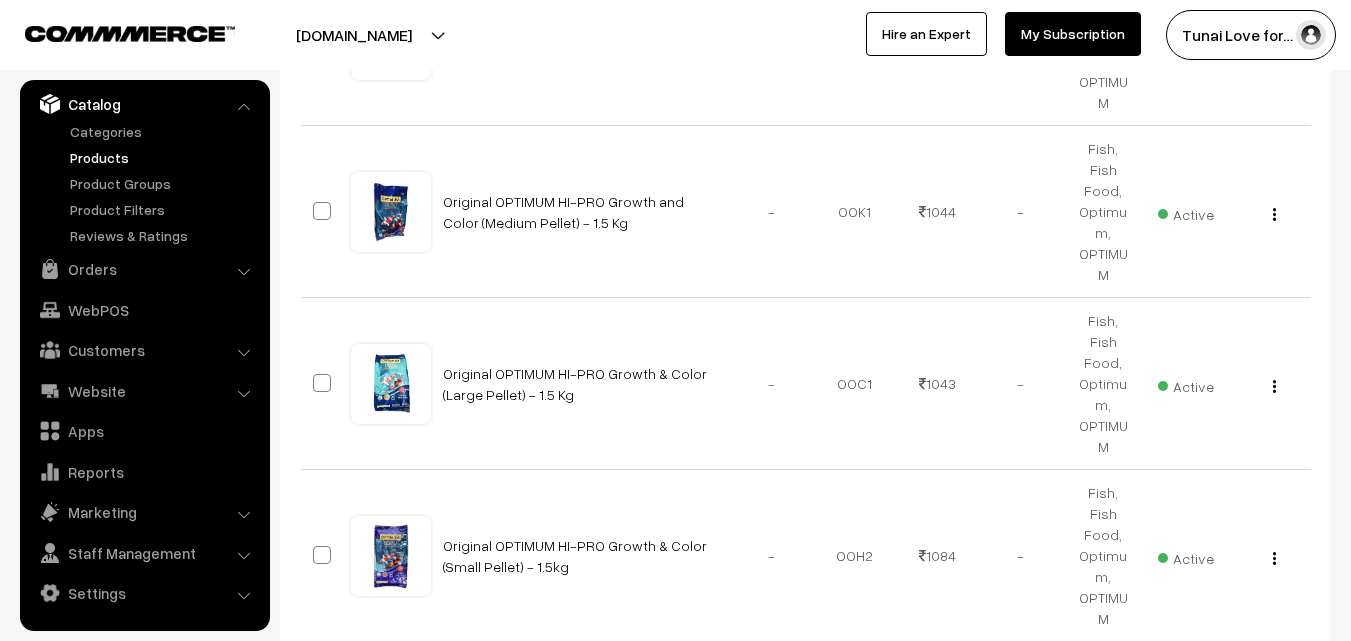 scroll, scrollTop: 1815, scrollLeft: 0, axis: vertical 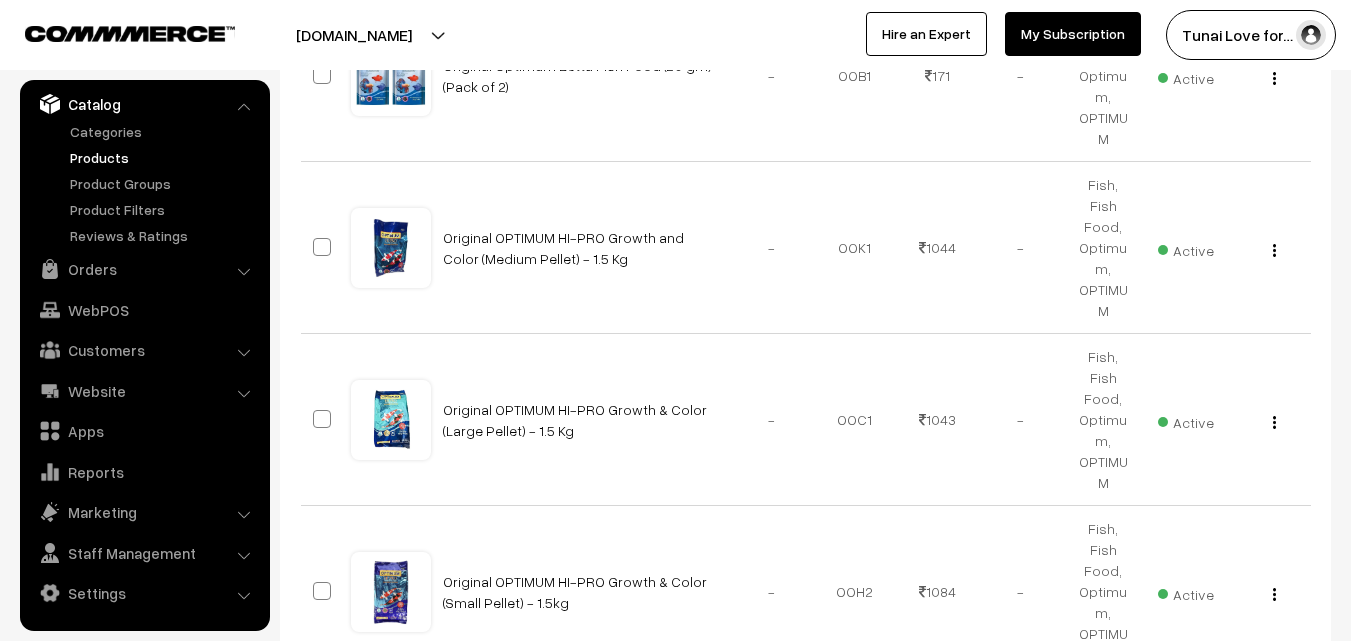 click at bounding box center (1274, 938) 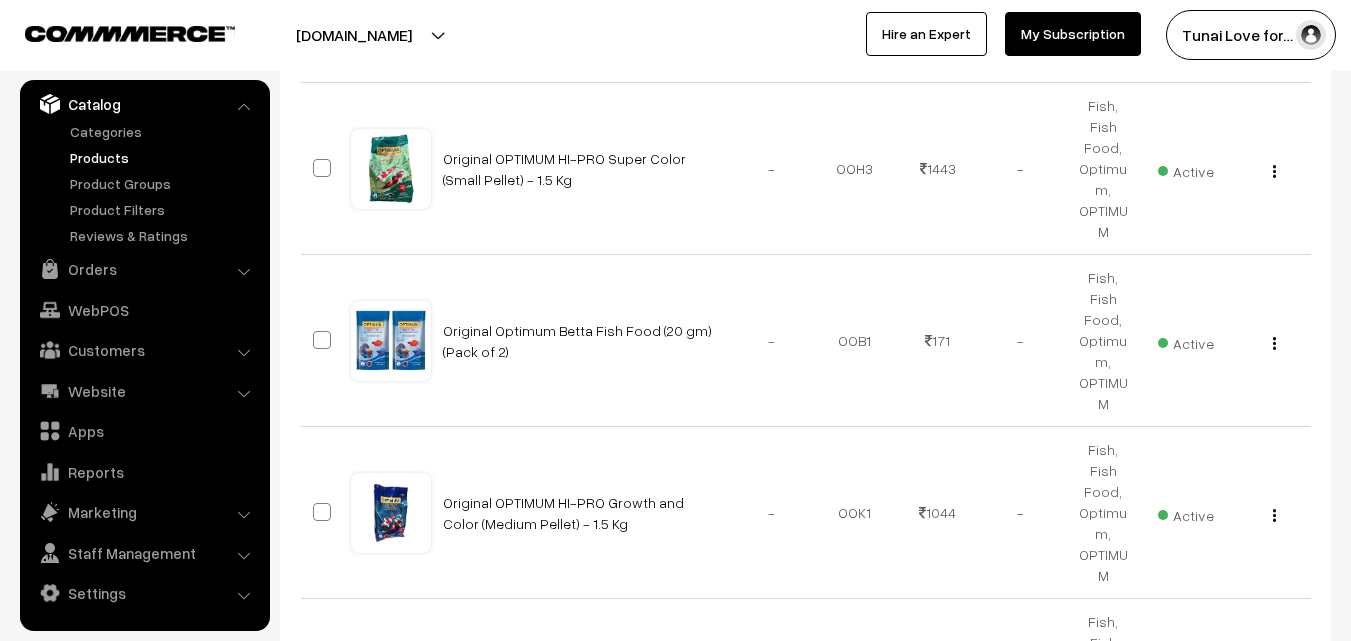 scroll, scrollTop: 1515, scrollLeft: 0, axis: vertical 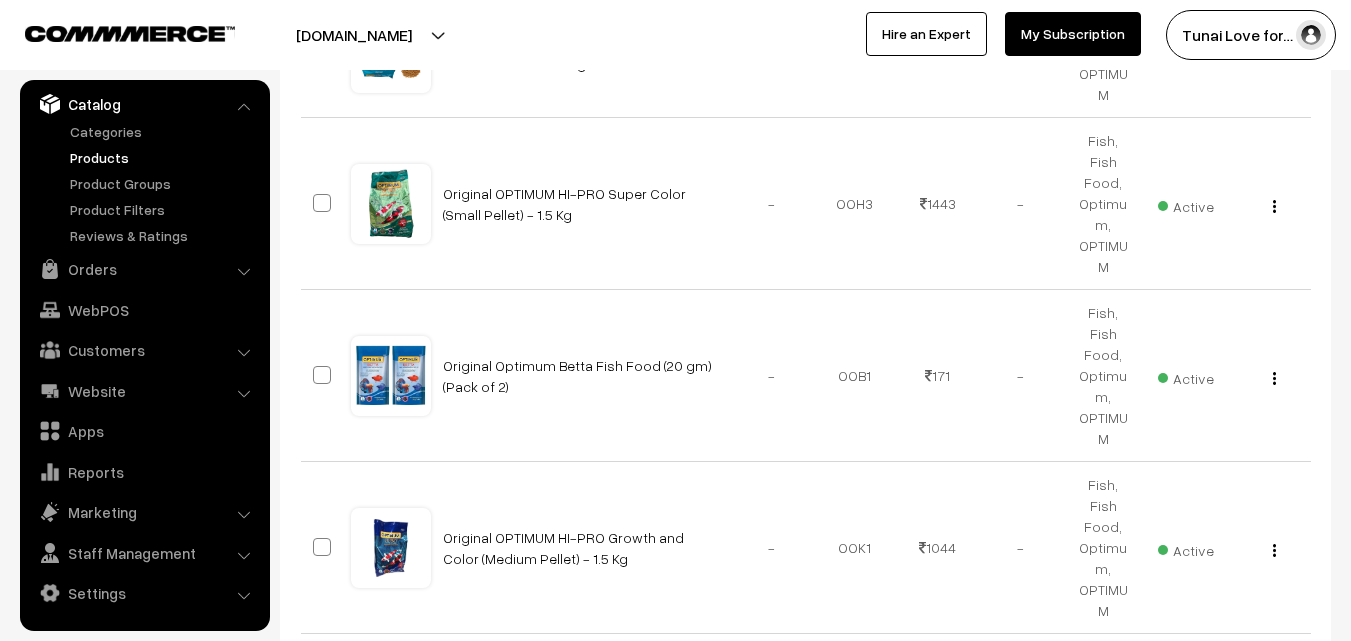 click at bounding box center [1274, 894] 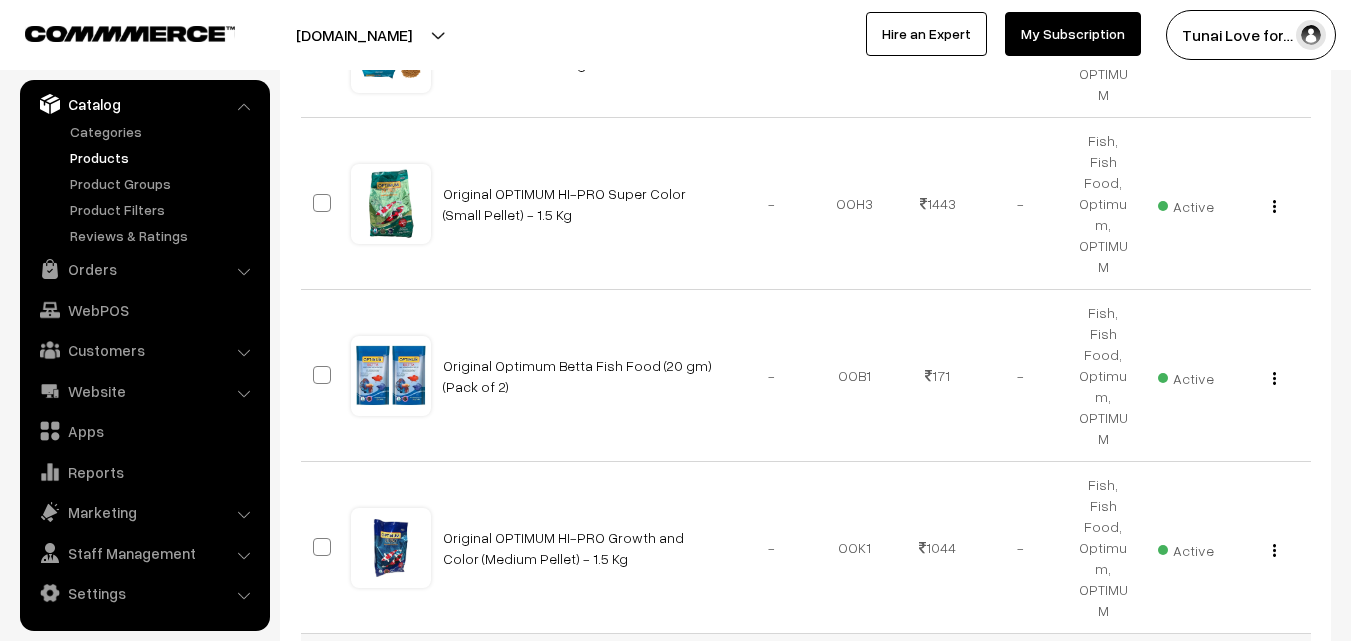 click at bounding box center (1274, 722) 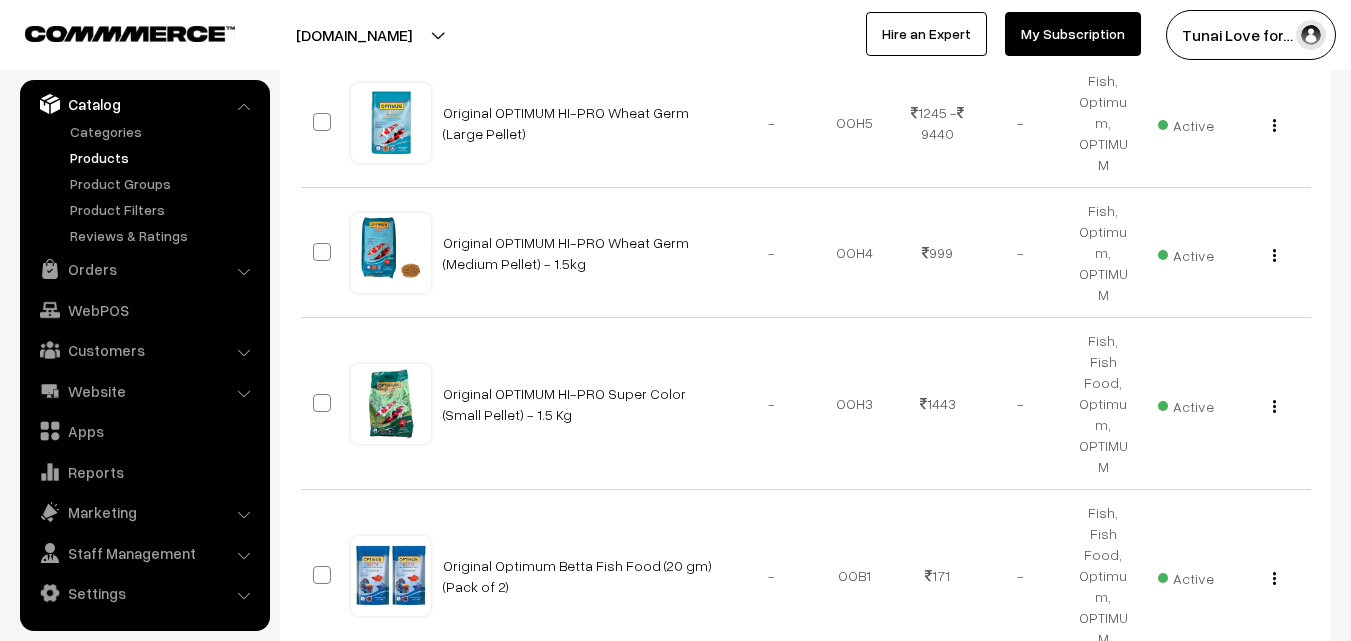 scroll, scrollTop: 1215, scrollLeft: 0, axis: vertical 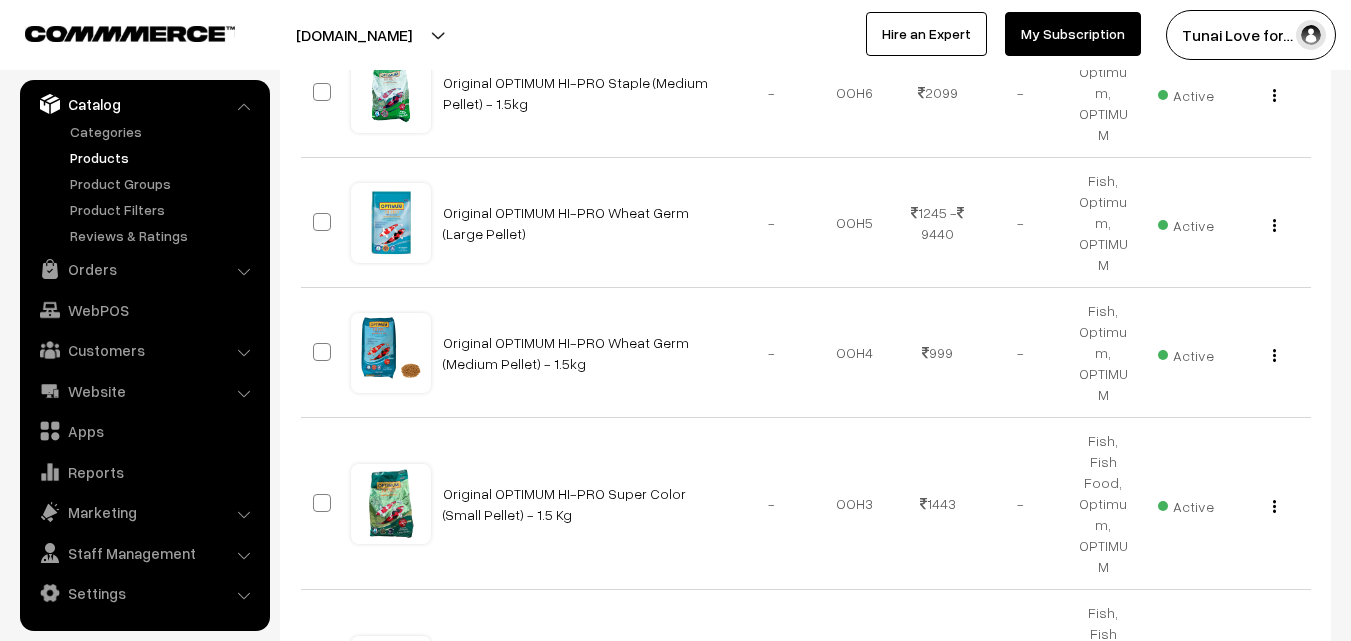 click on "View
Edit
Delete" at bounding box center [1269, 847] 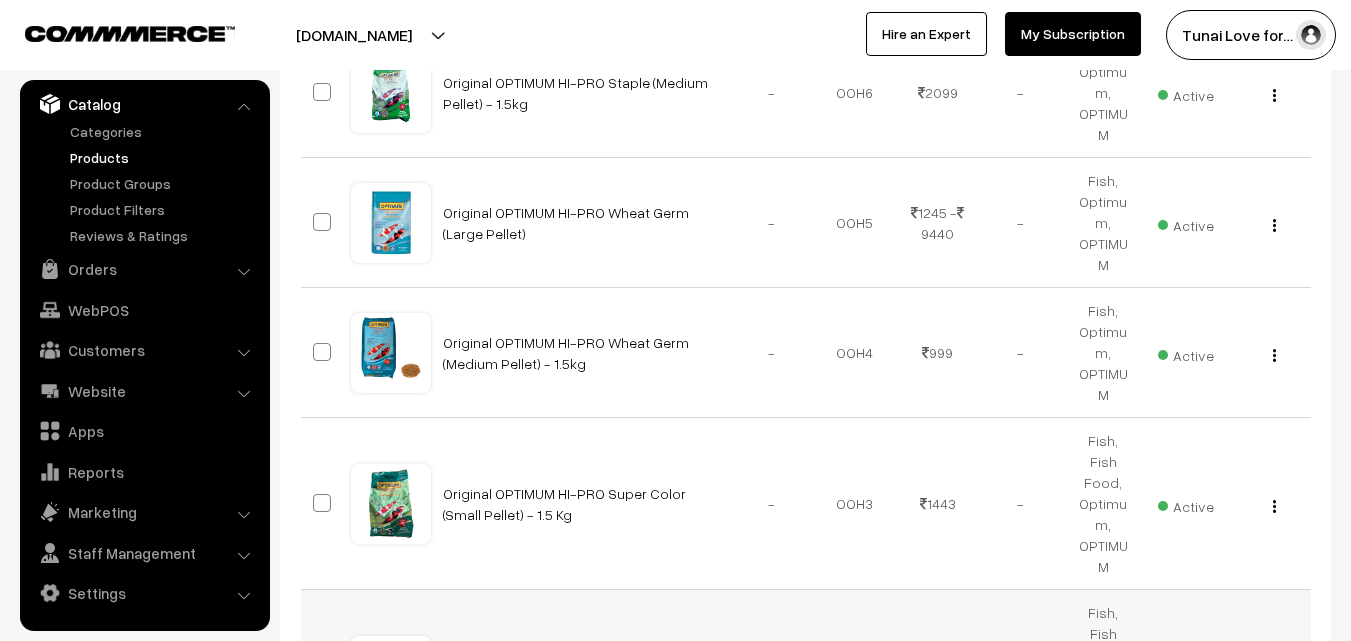 click at bounding box center [1274, 678] 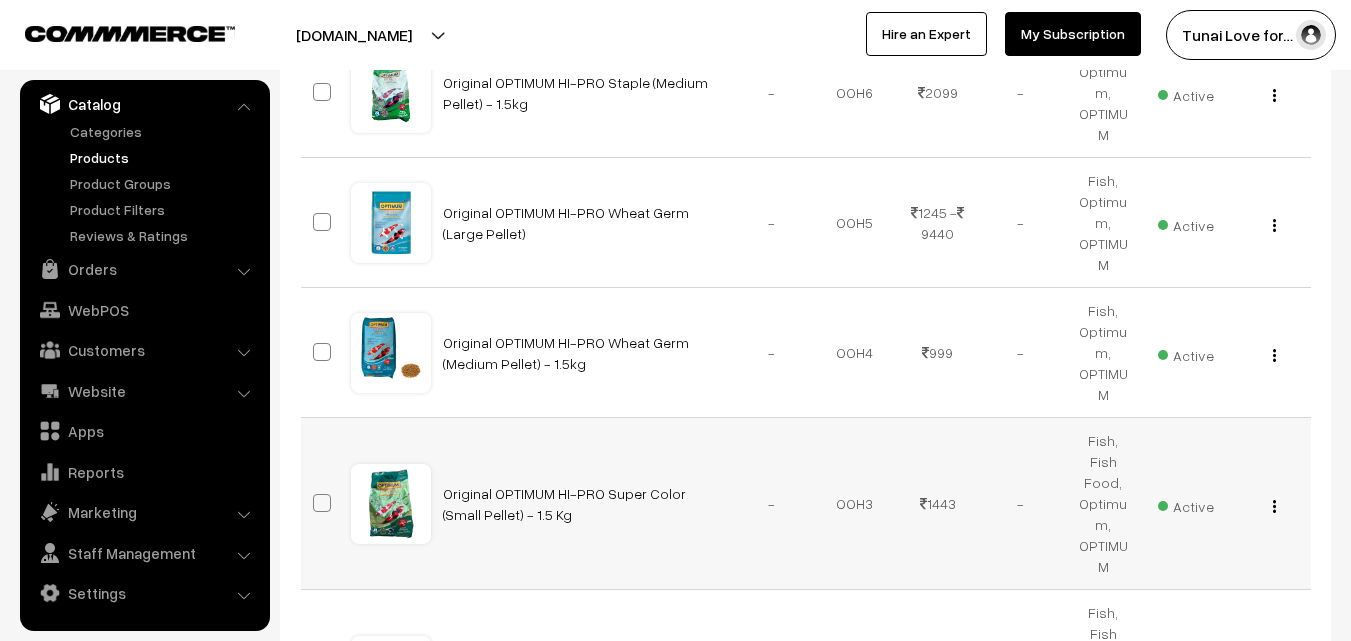 click at bounding box center [1274, 506] 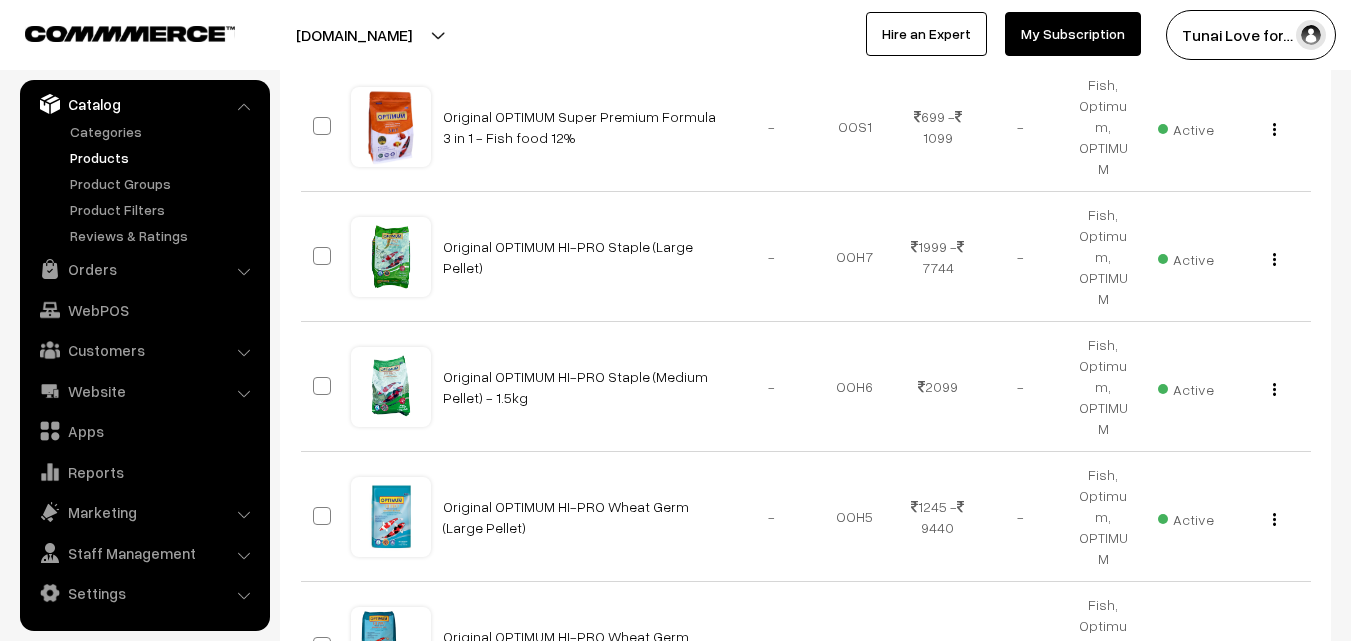 scroll, scrollTop: 915, scrollLeft: 0, axis: vertical 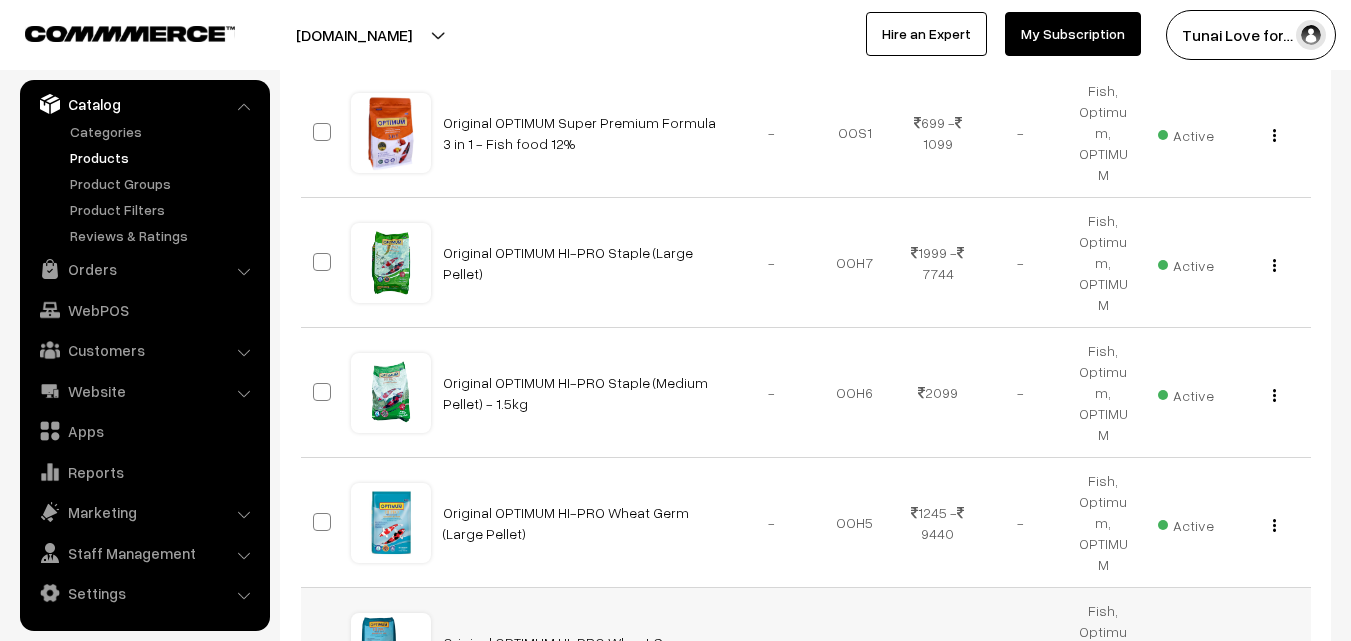 click at bounding box center [1274, 655] 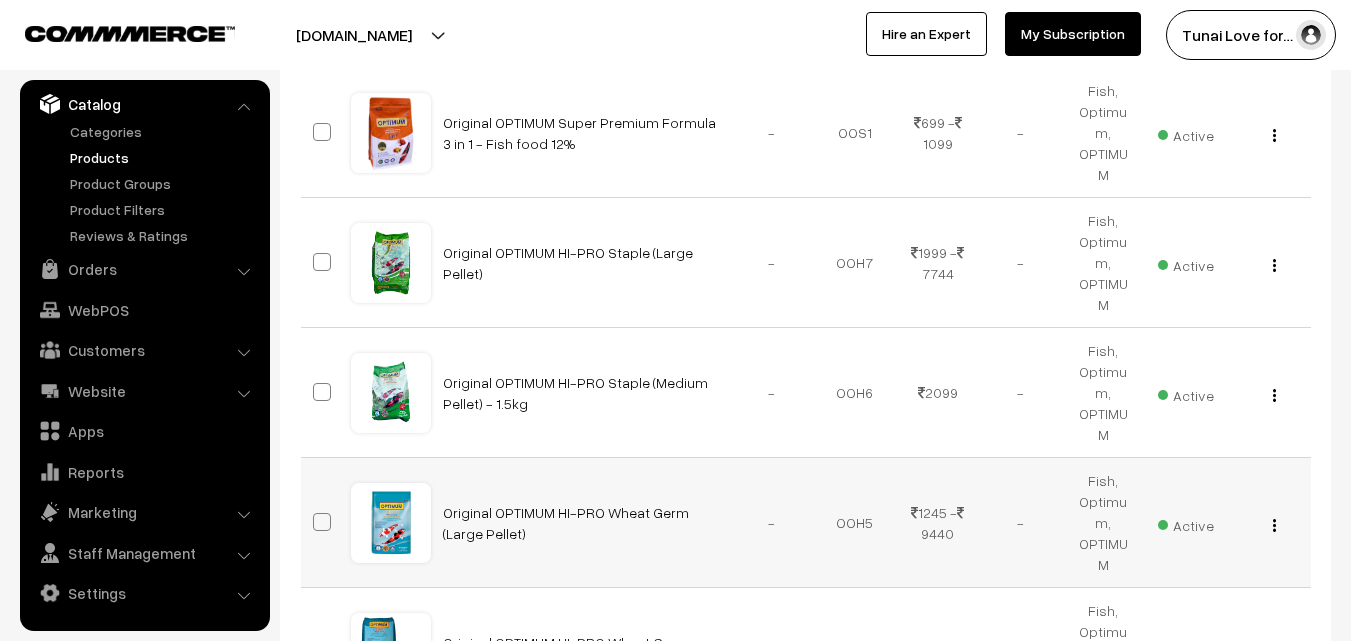 click at bounding box center (1274, 525) 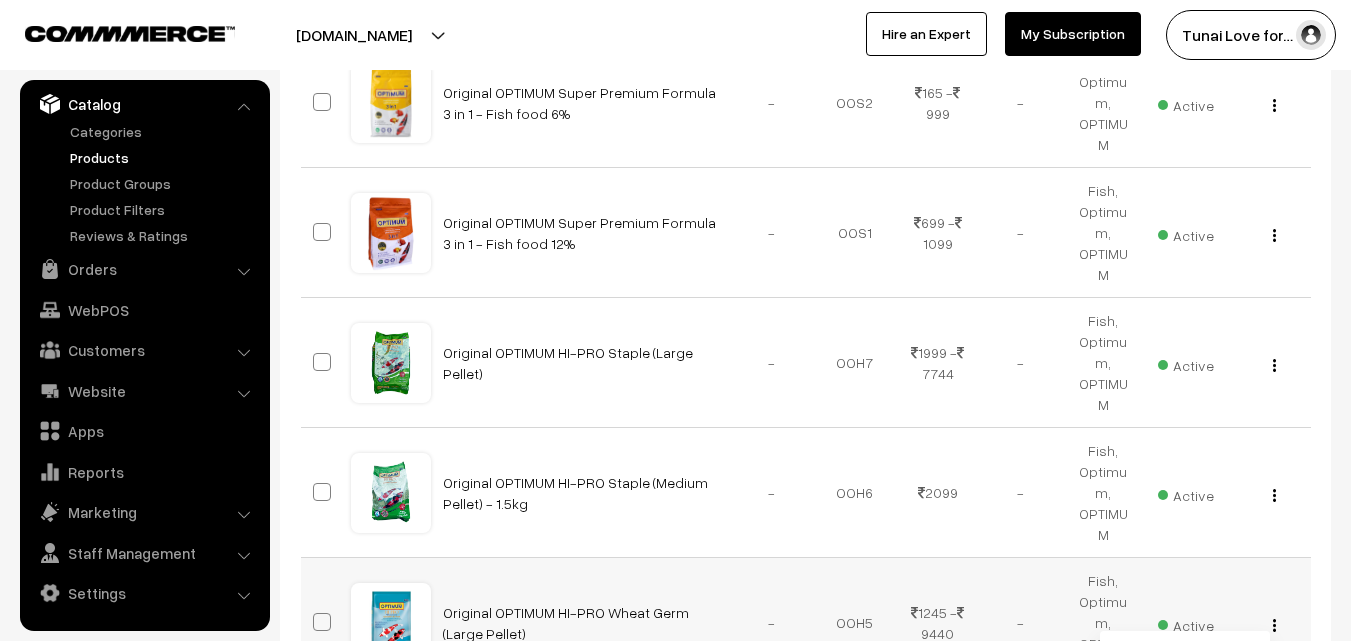 scroll, scrollTop: 715, scrollLeft: 0, axis: vertical 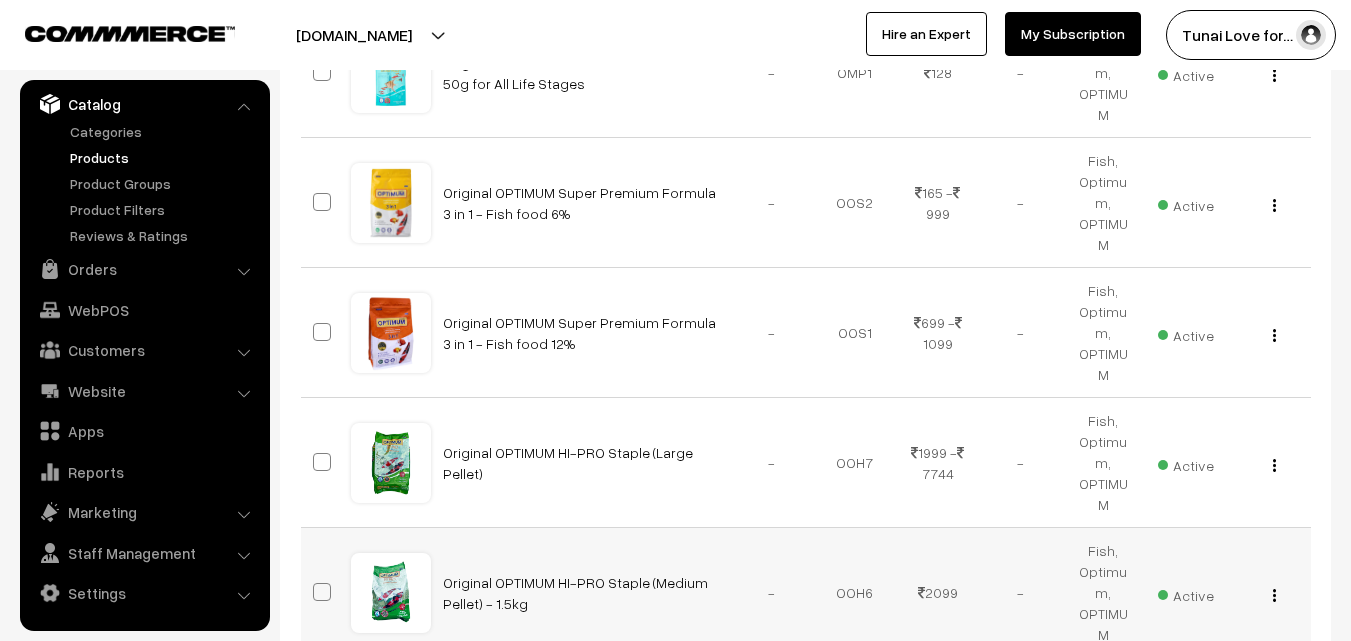click at bounding box center (1274, 595) 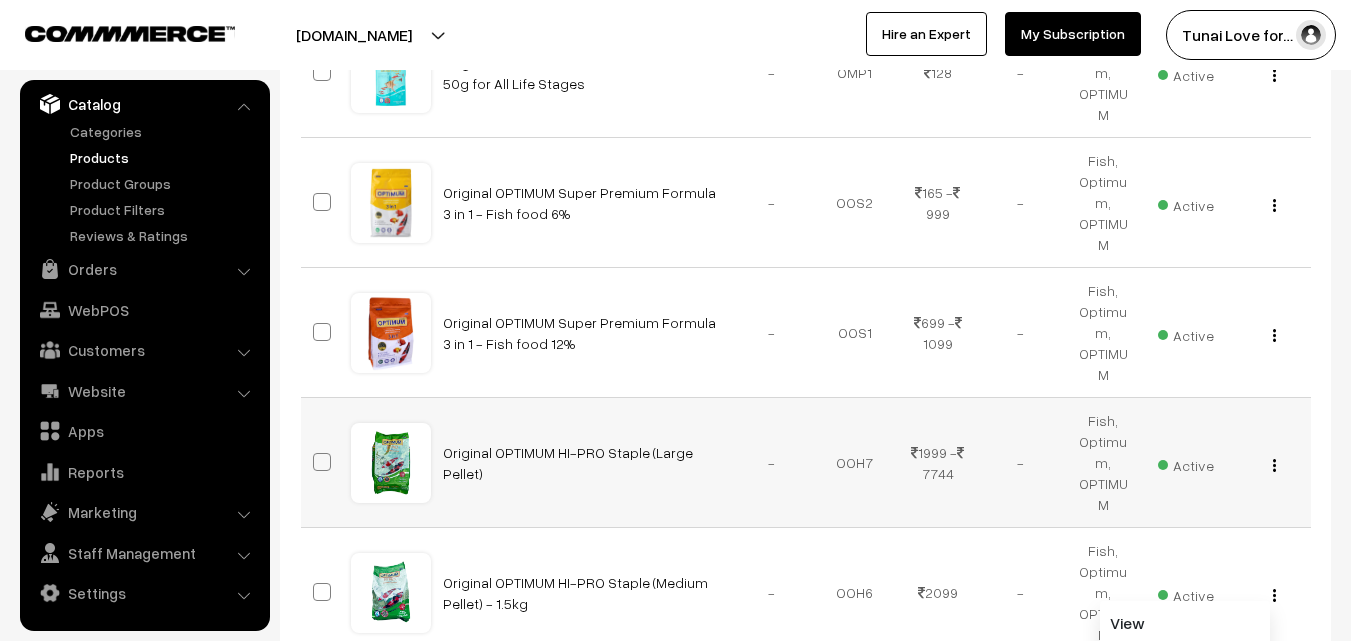 click at bounding box center (1274, 465) 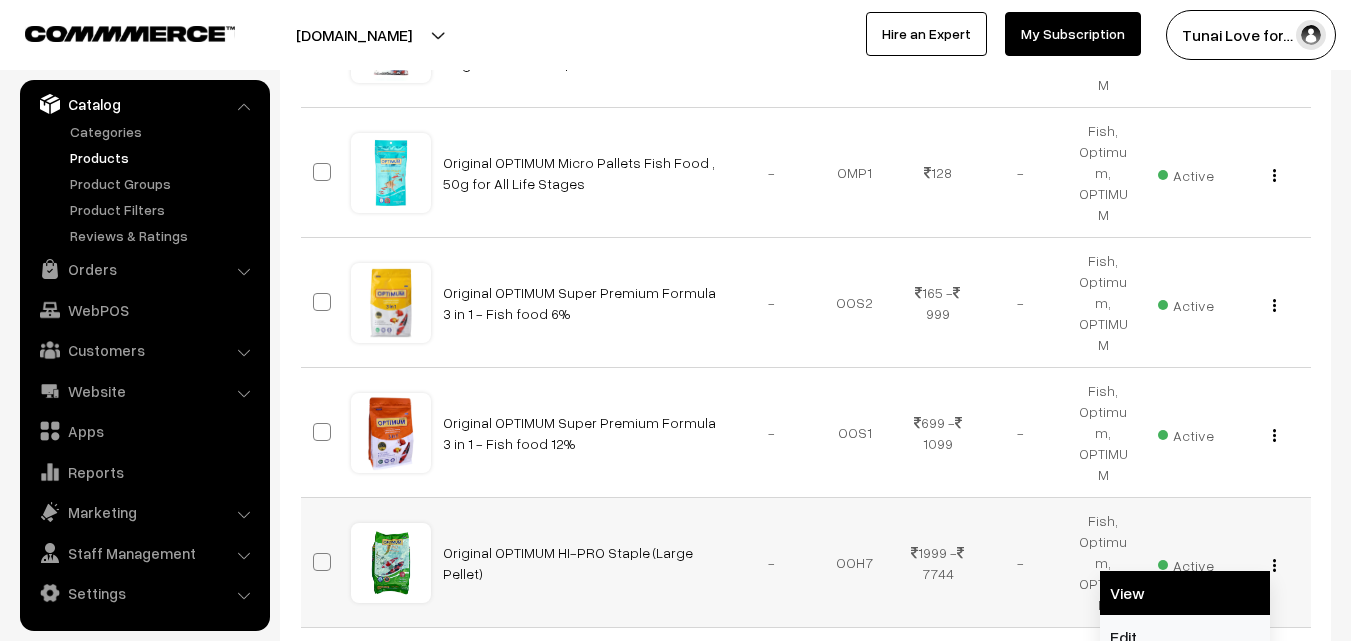 scroll, scrollTop: 515, scrollLeft: 0, axis: vertical 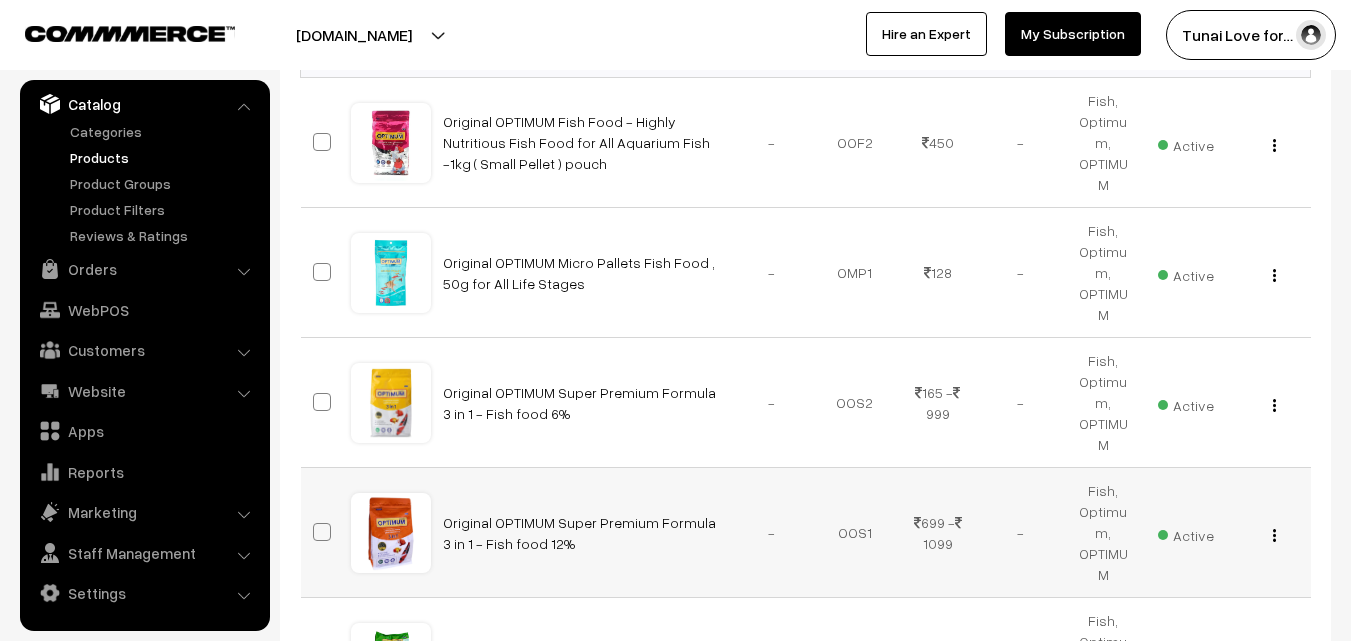 click at bounding box center [1274, 535] 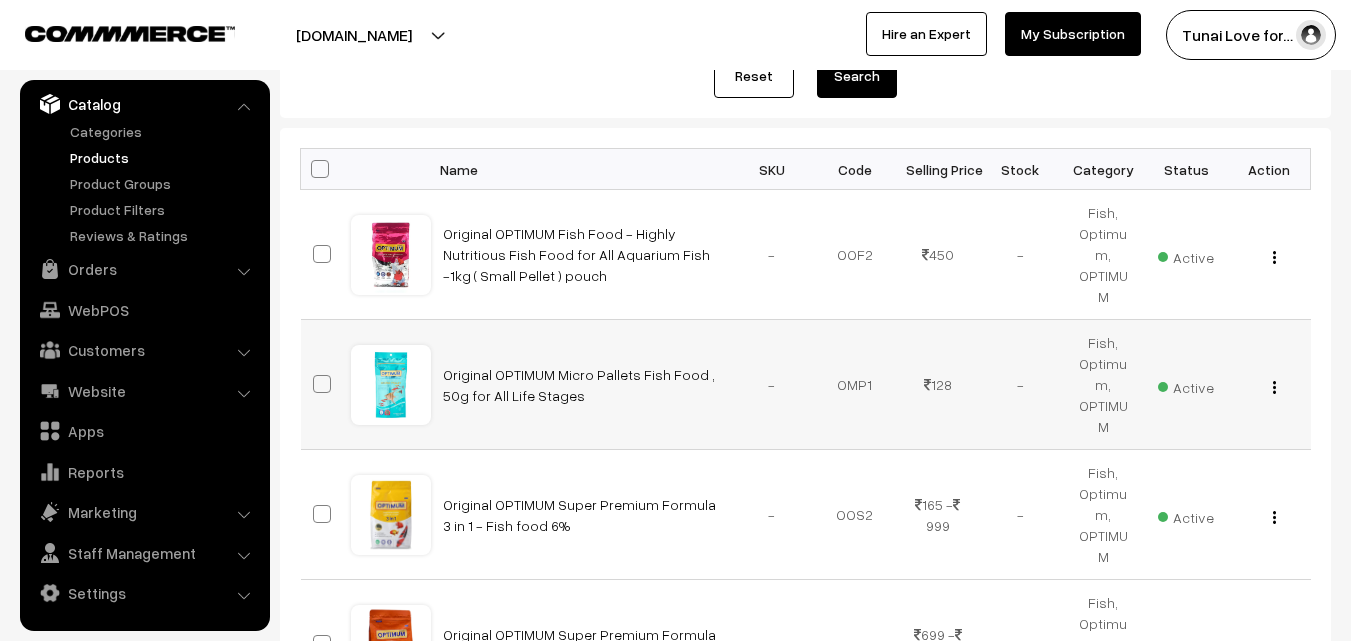 scroll, scrollTop: 415, scrollLeft: 0, axis: vertical 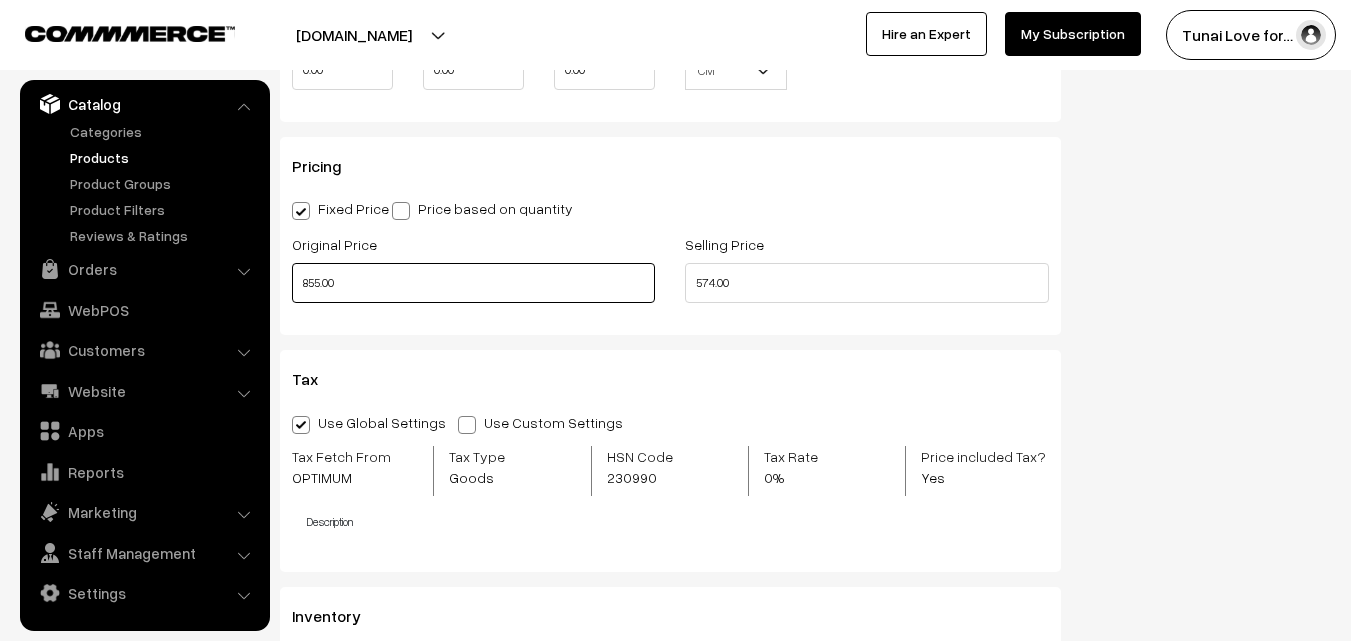 click on "855.00" at bounding box center (473, 283) 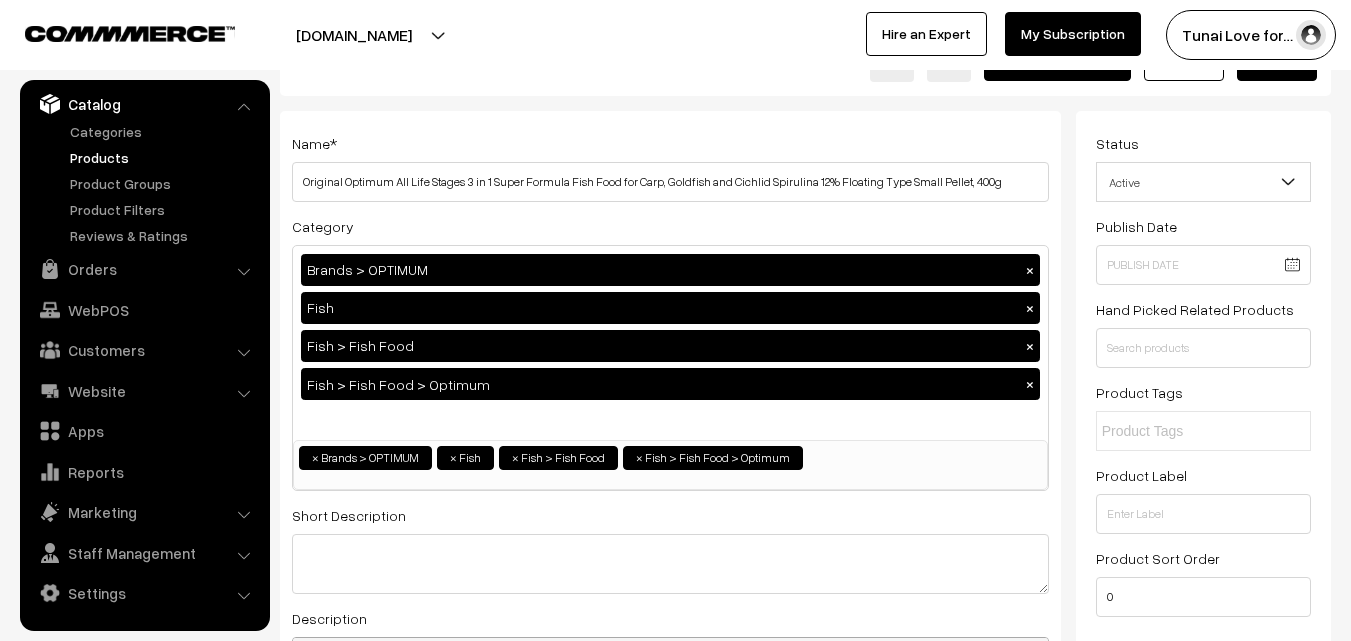 scroll, scrollTop: 0, scrollLeft: 0, axis: both 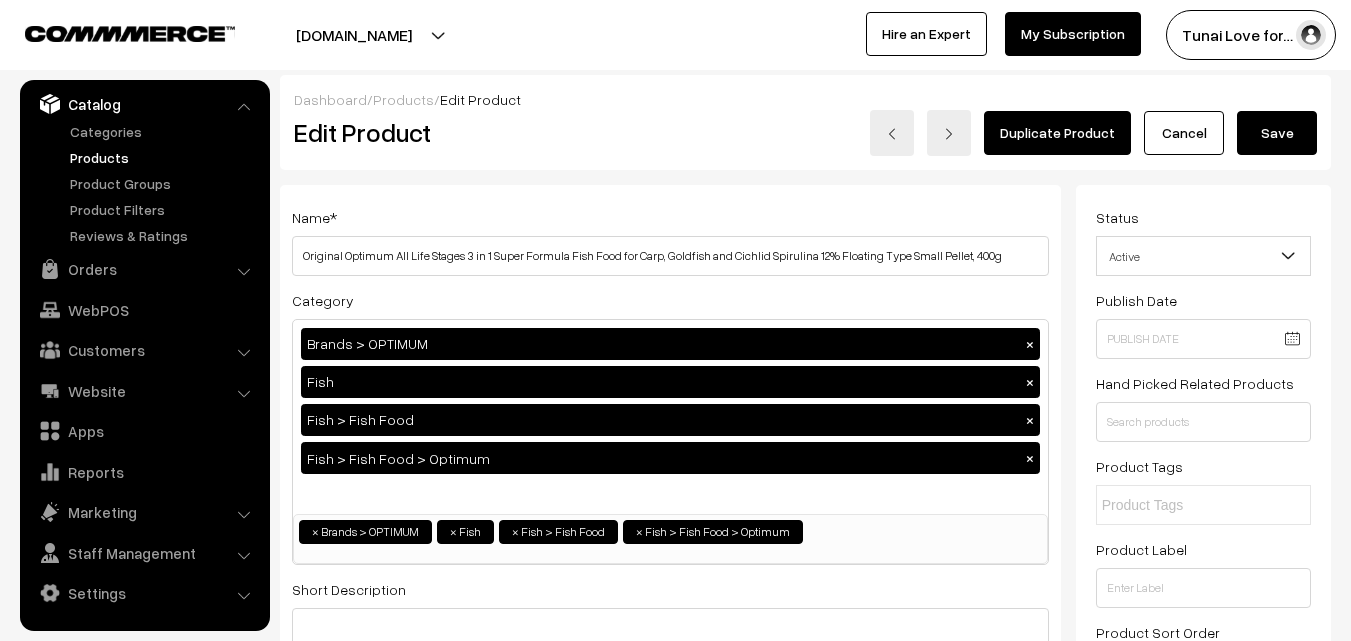 click on "Cancel" at bounding box center [1184, 133] 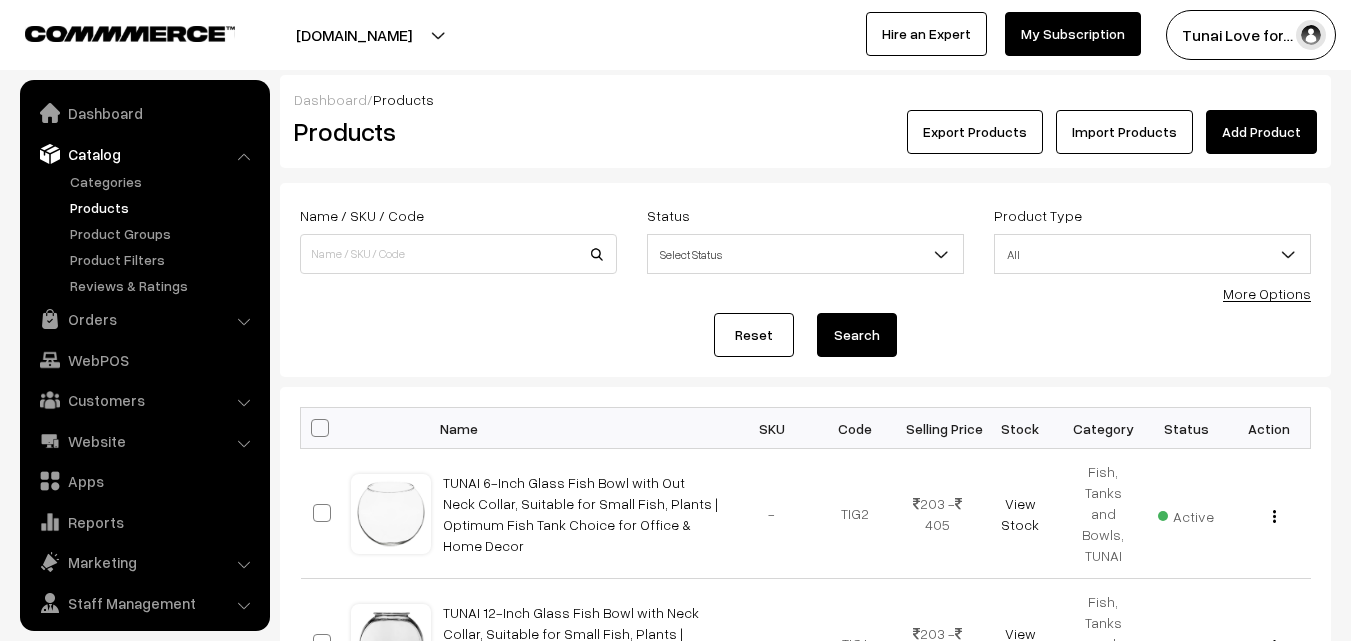 scroll, scrollTop: 0, scrollLeft: 0, axis: both 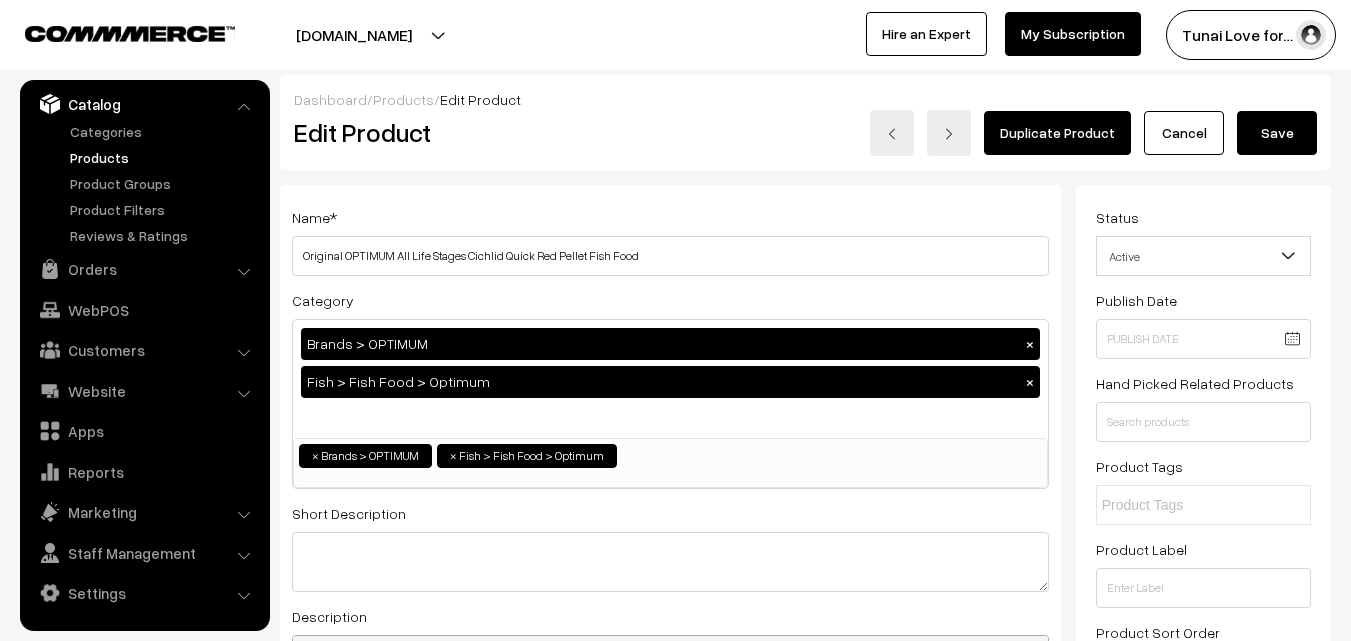 click on "Name  *
Original OPTIMUM All Life Stages Cichlid Quick Red Pellet Fish Food
Category
Brands > OPTIMUM × Fish > Fish Food > Optimum ×
Brands
Brands > TUNAI
Brands > OPTIMUM
Brands > SOBO
Brands > DOPHIN
Brands > VENUS AQUA
Brands > SUNSUN Brands > STAR FARMS Fish Fish > Fish Food Turtle" at bounding box center (670, 1358) 